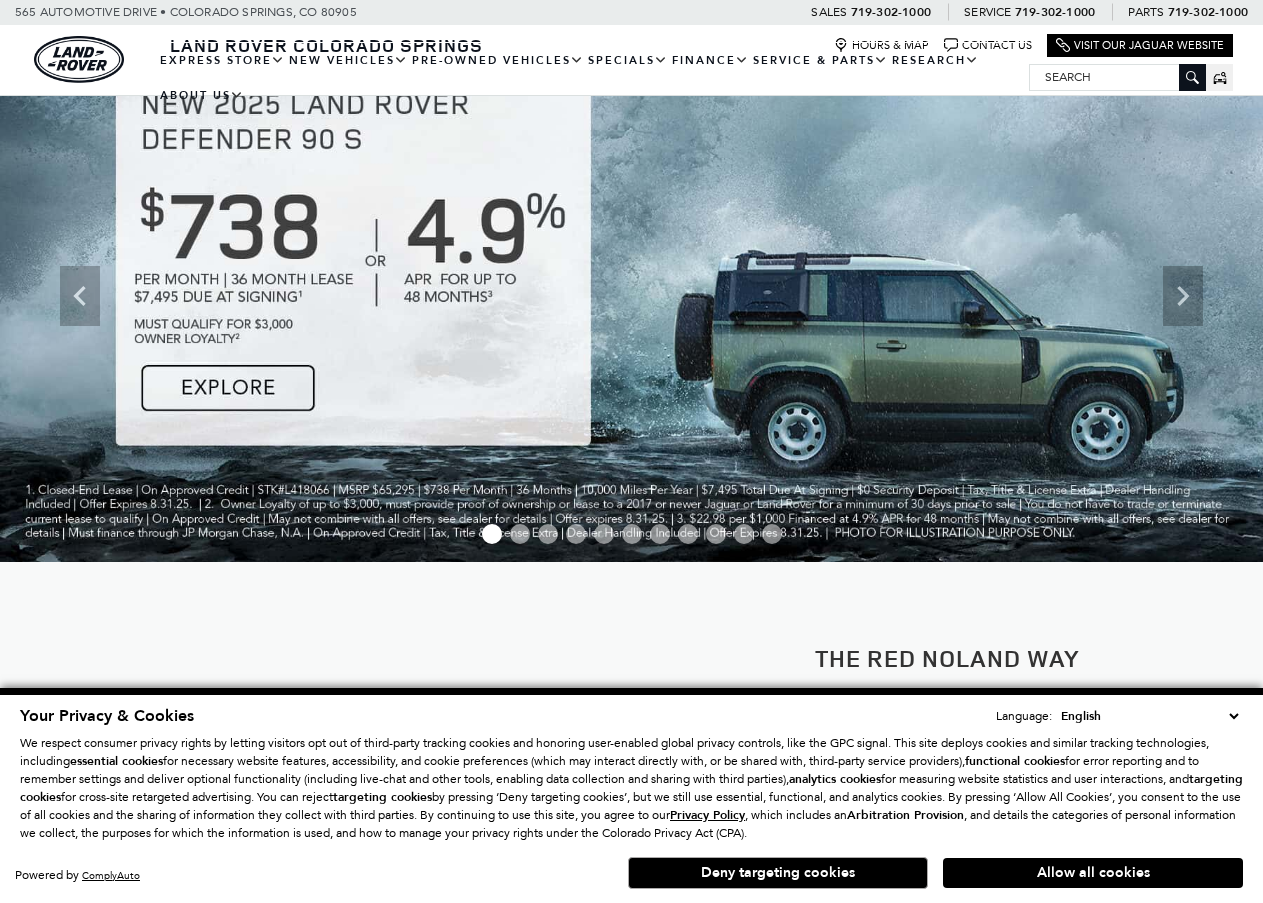 scroll, scrollTop: 200, scrollLeft: 0, axis: vertical 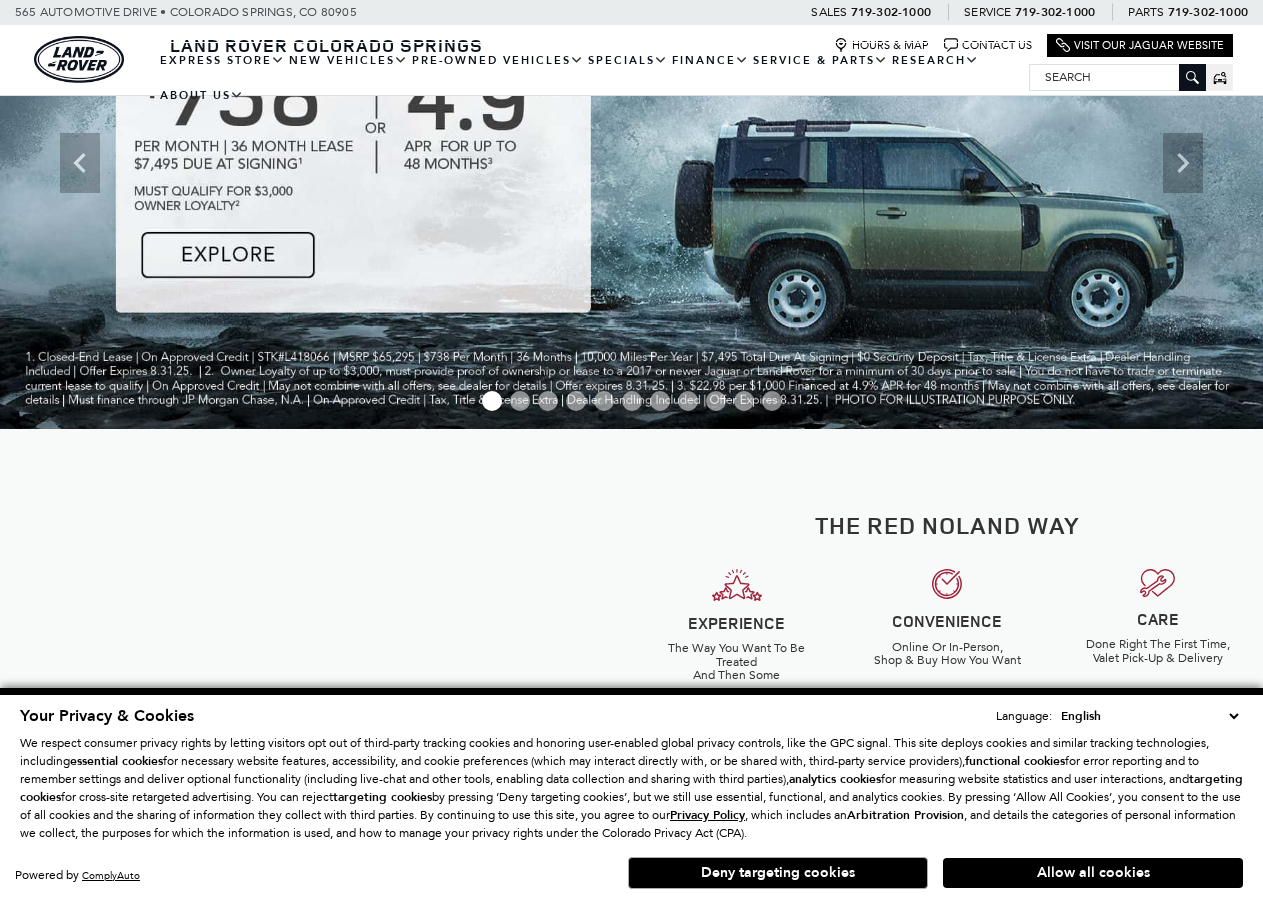 click on "The Red Noland Way
EXPERIENCE
The Way You Want To Be Treated And Then Some
CONVENIENCE
Online Or In-Person,  Shop & Buy How You Want
CARE" at bounding box center (948, 641) 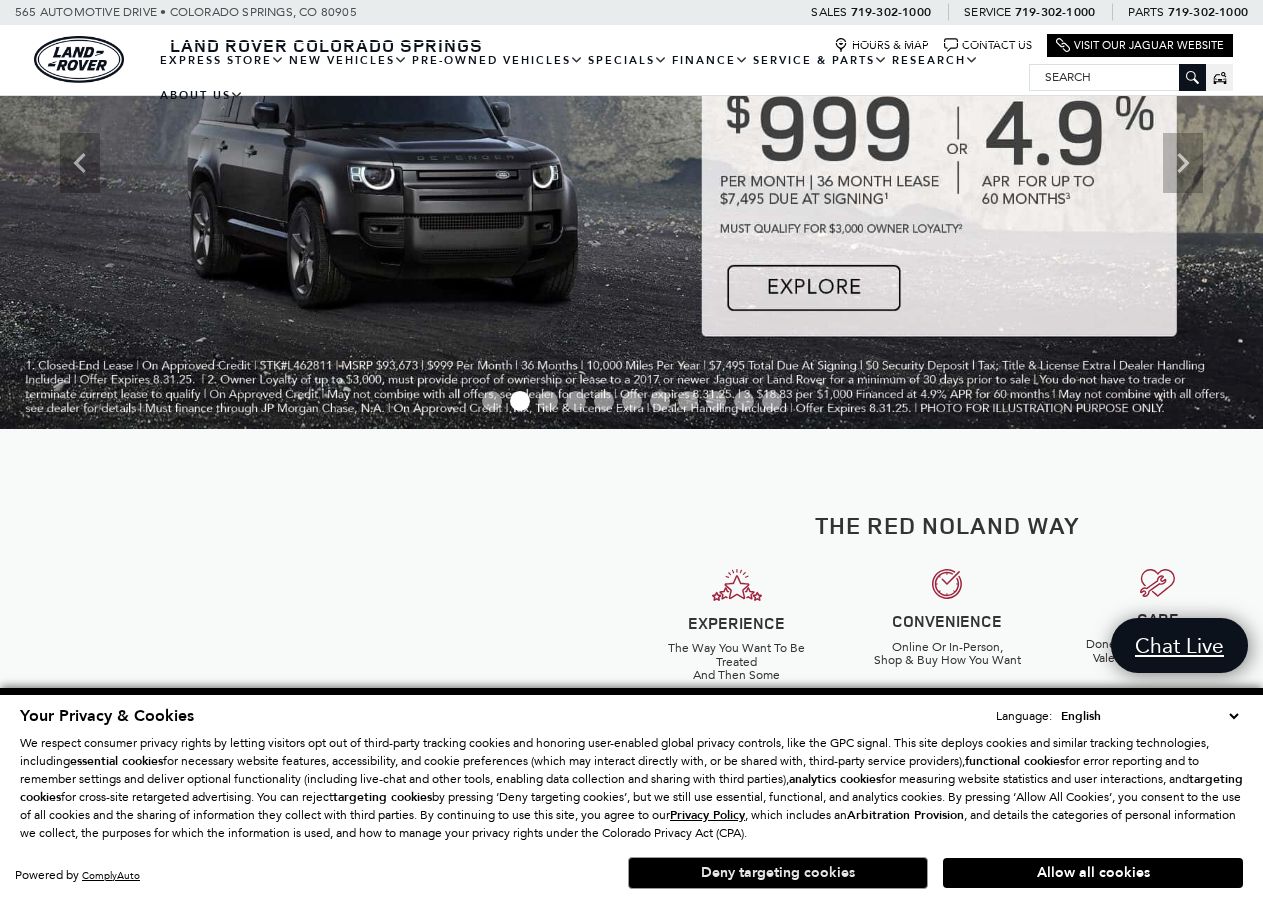 click on "Deny targeting cookies" at bounding box center (778, 873) 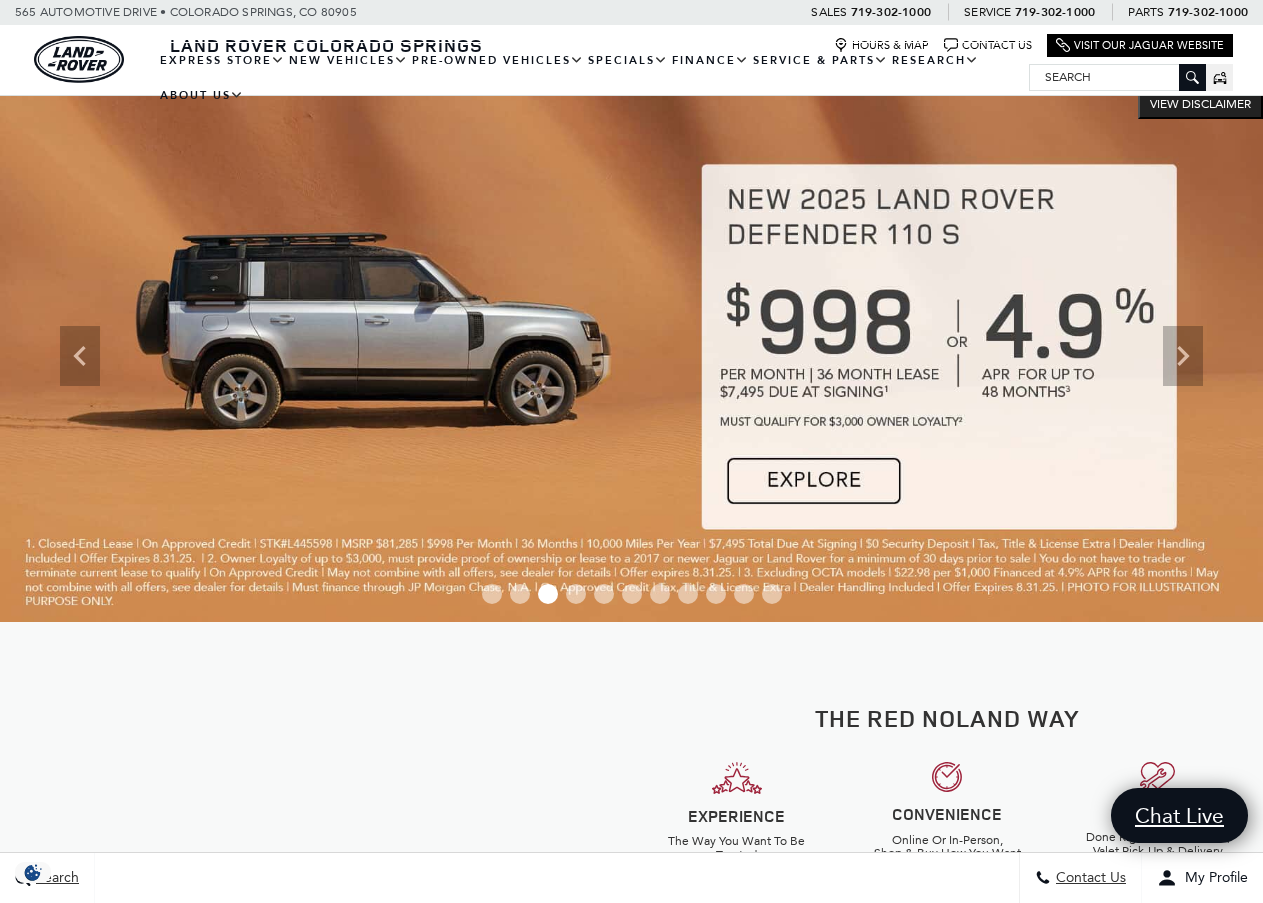 scroll, scrollTop: 0, scrollLeft: 0, axis: both 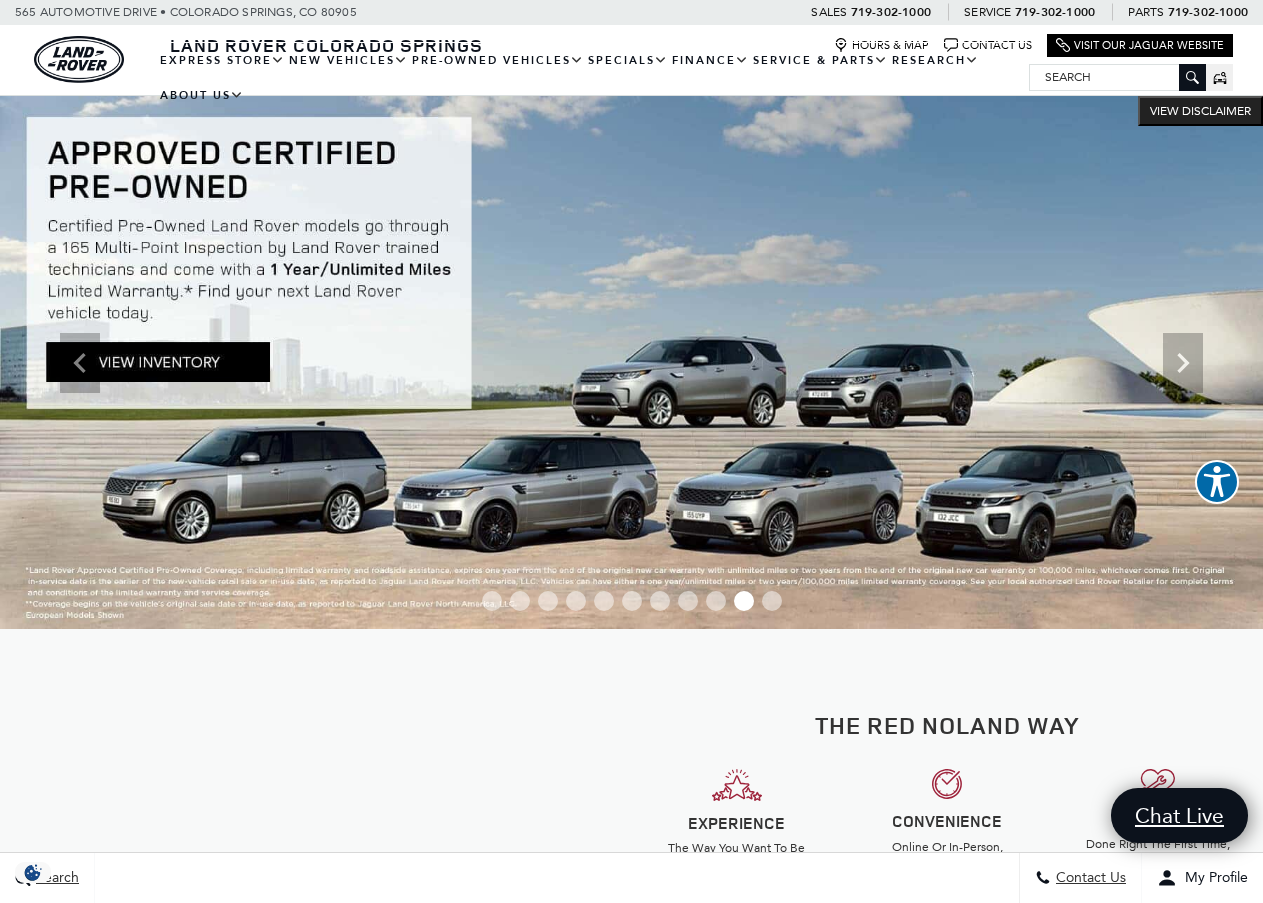 click at bounding box center [1117, 77] 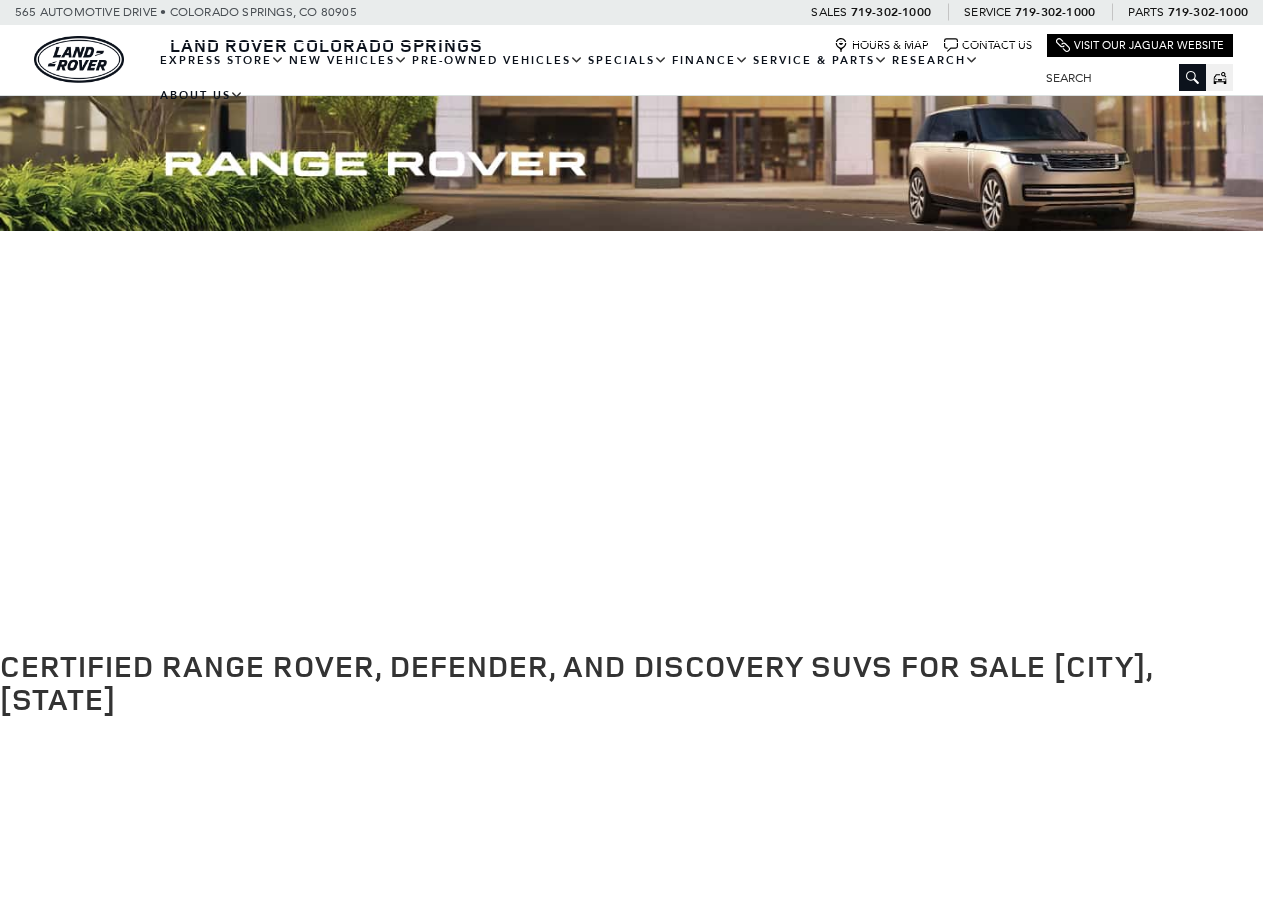 scroll, scrollTop: 0, scrollLeft: 0, axis: both 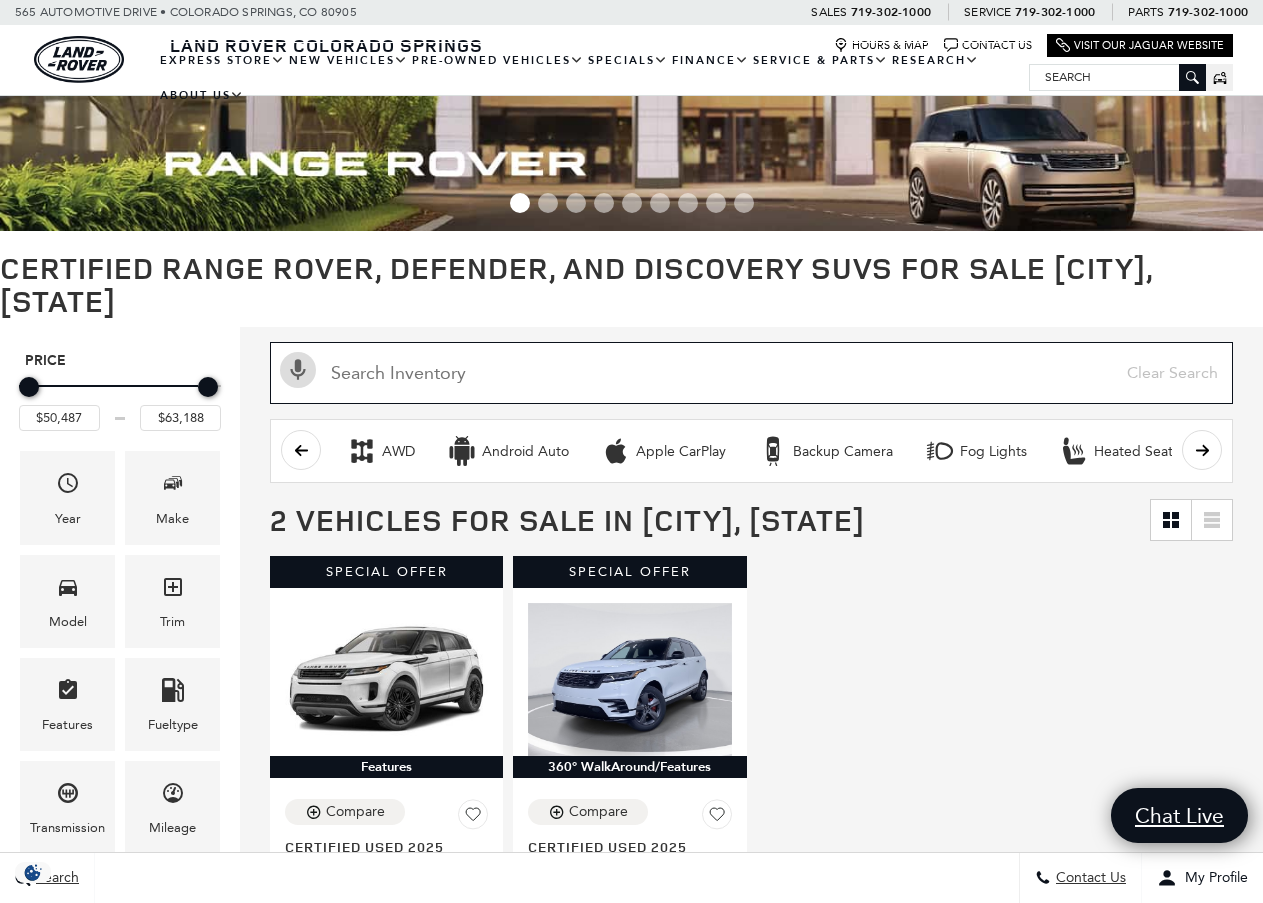 click at bounding box center (751, 373) 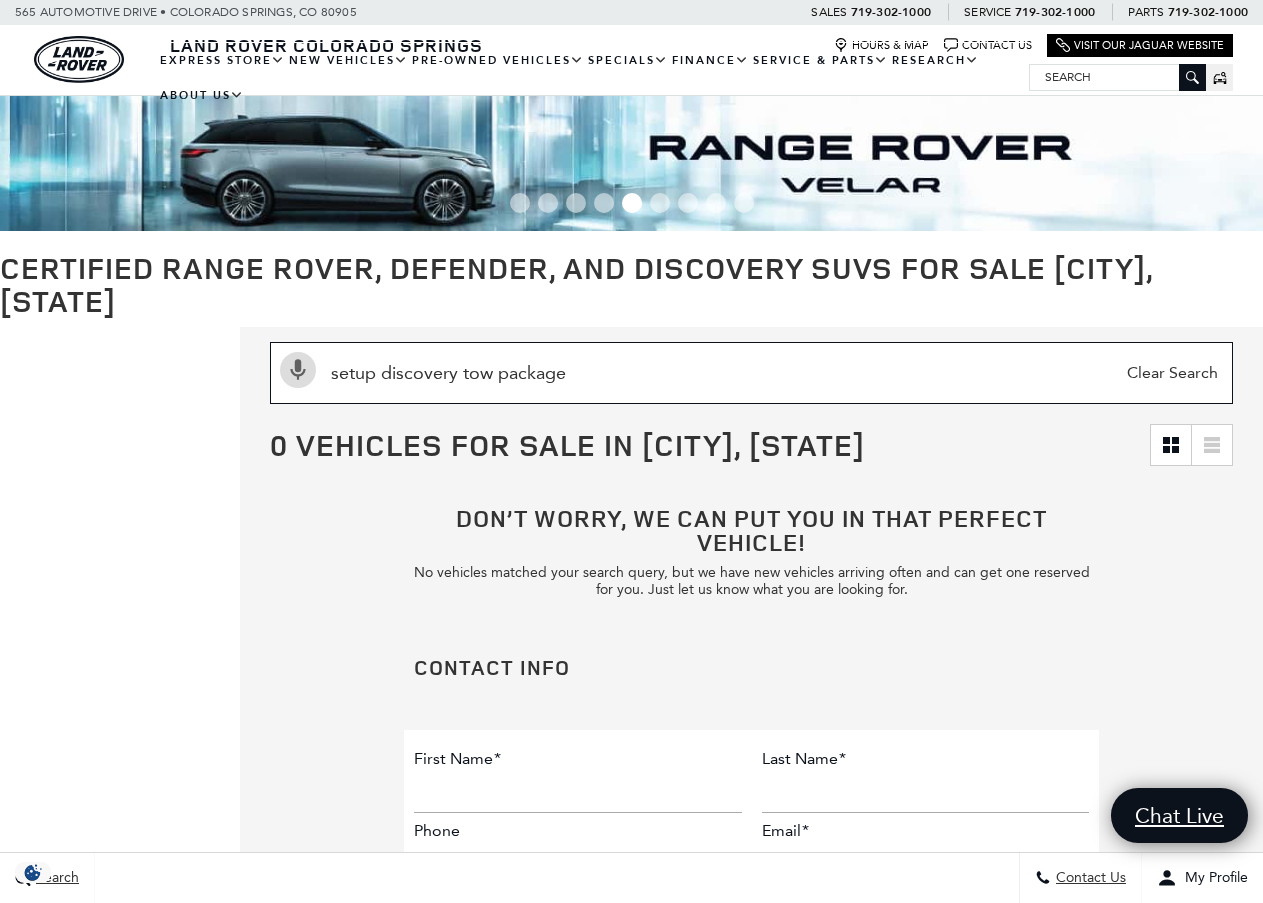 type on "setup discovery tow package" 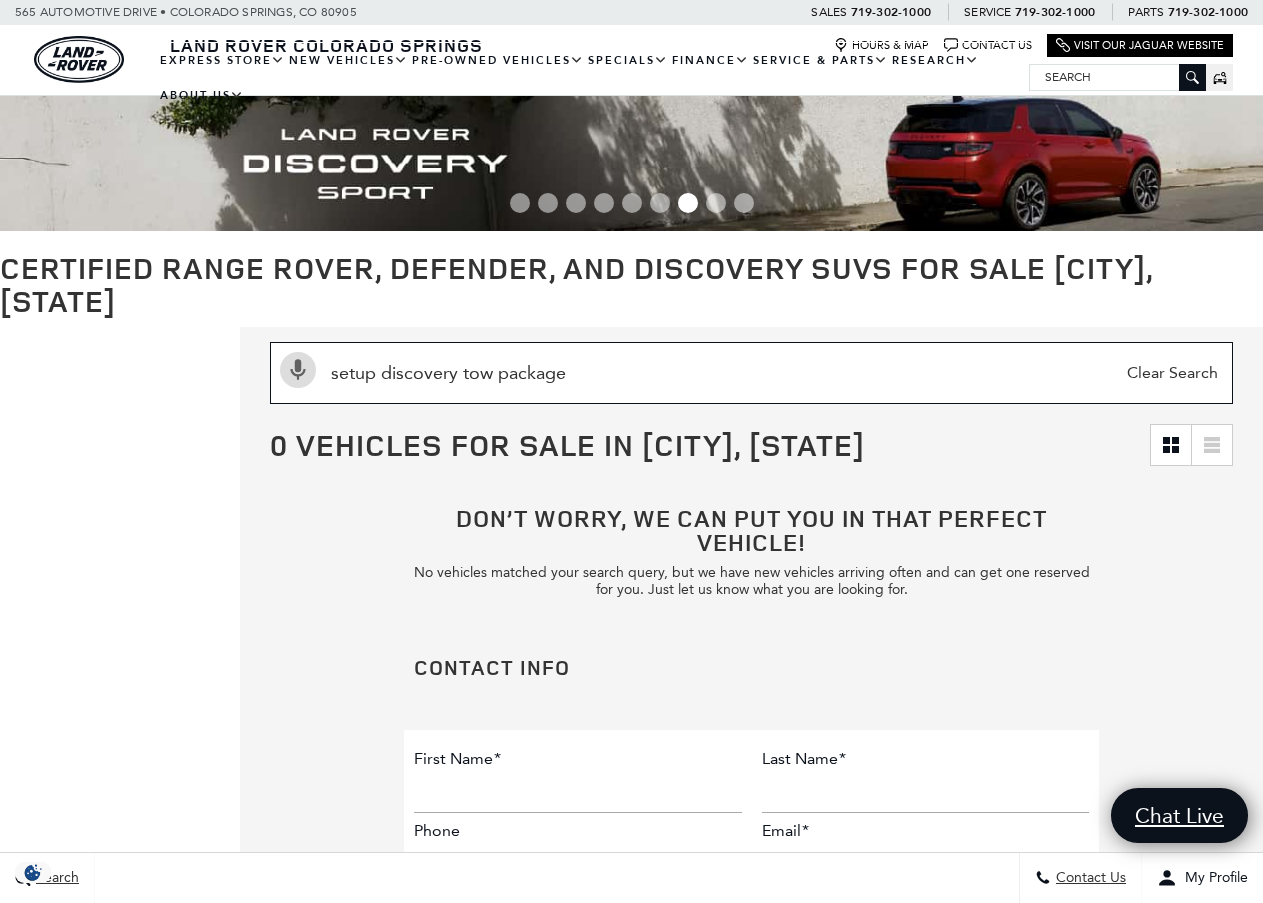 click on "setup discovery tow package" at bounding box center (751, 373) 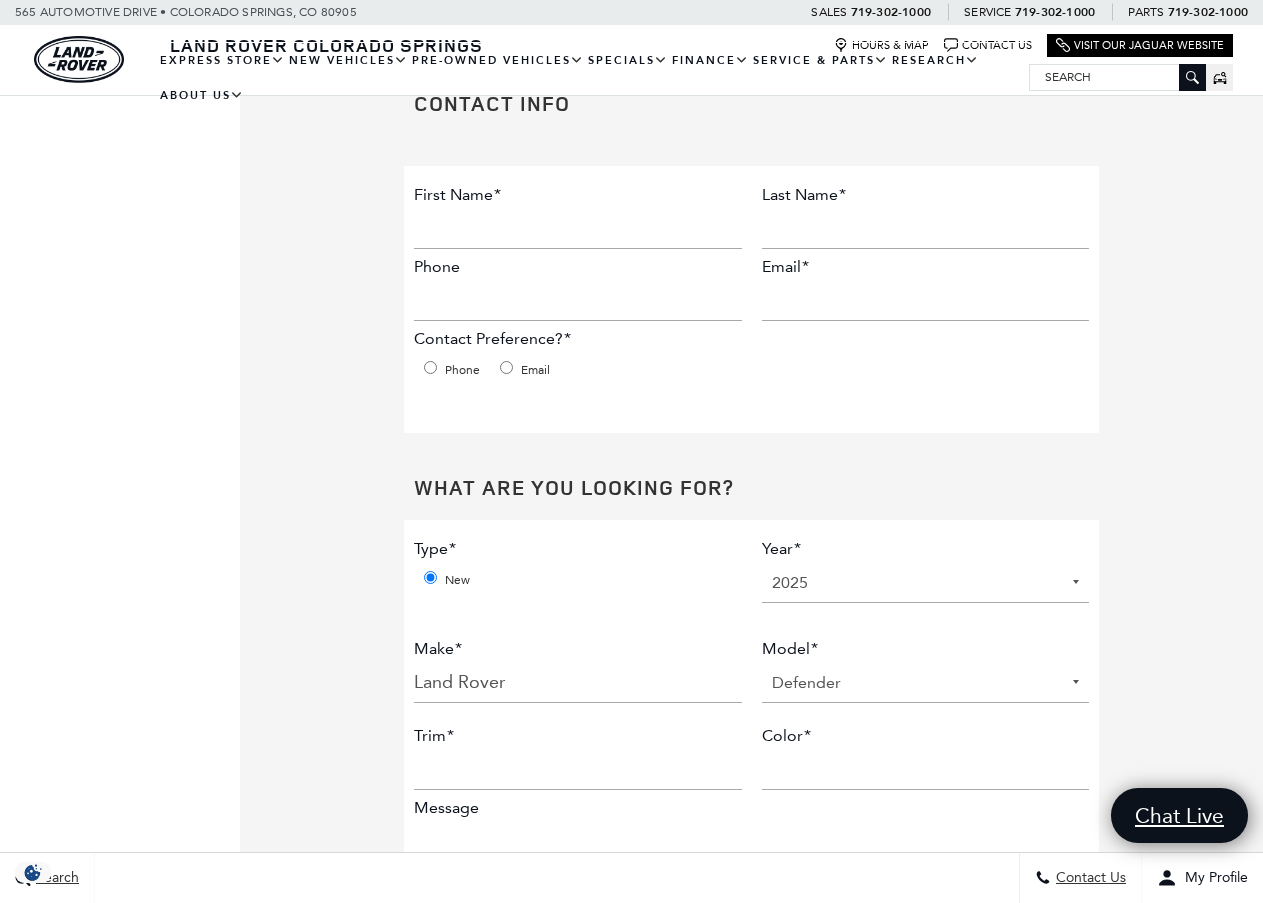 scroll, scrollTop: 633, scrollLeft: 0, axis: vertical 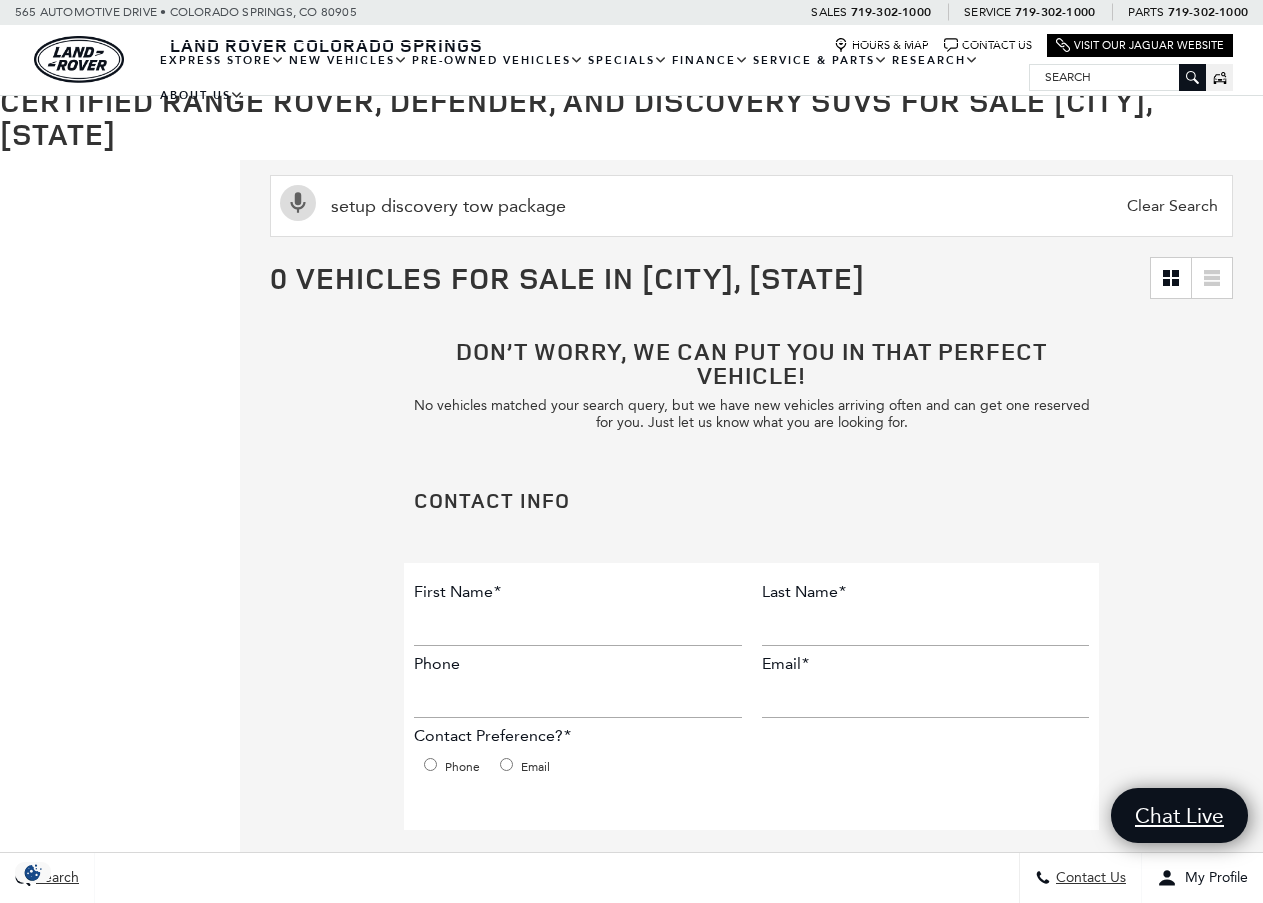 drag, startPoint x: 445, startPoint y: 484, endPoint x: 454, endPoint y: 463, distance: 22.847319 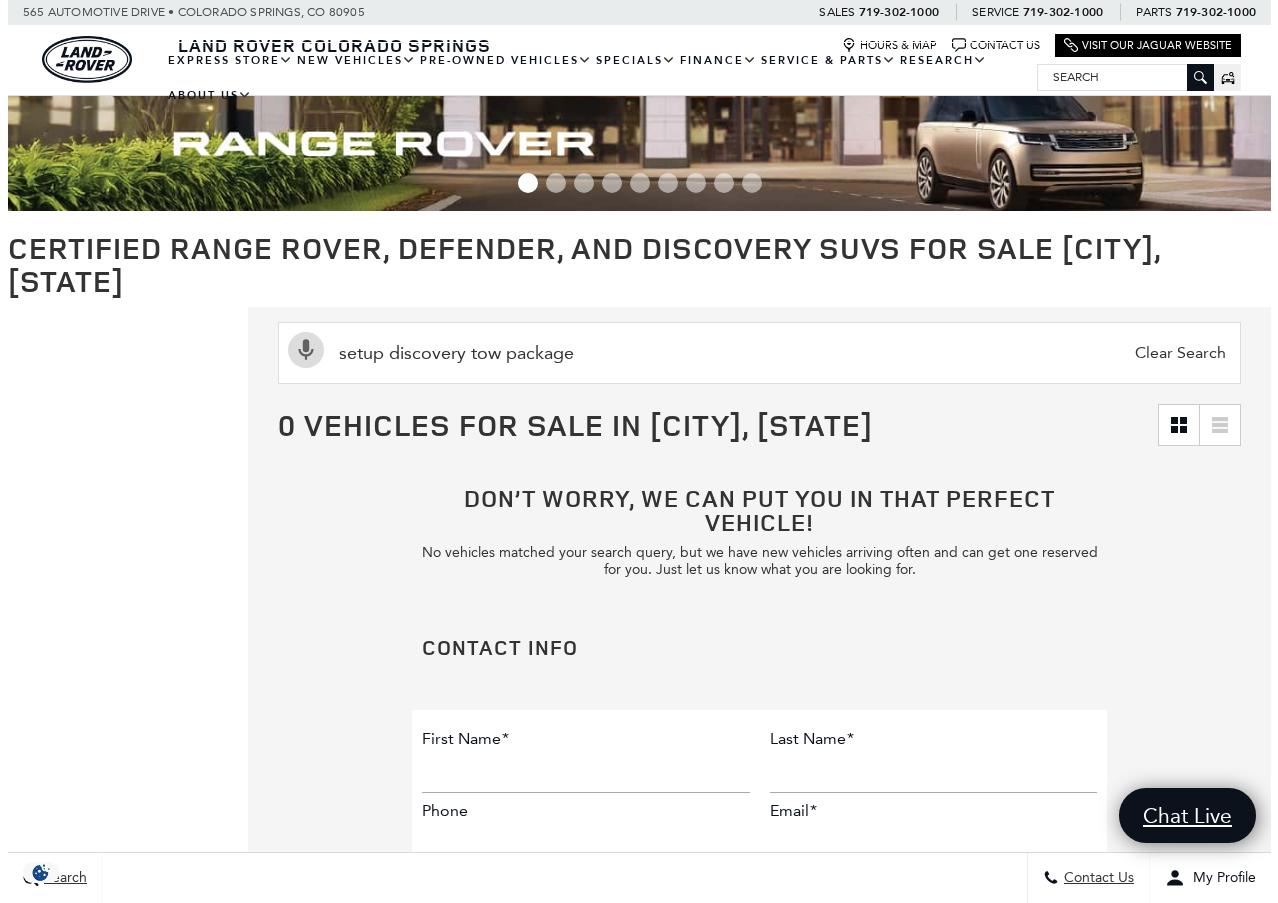 scroll, scrollTop: 0, scrollLeft: 0, axis: both 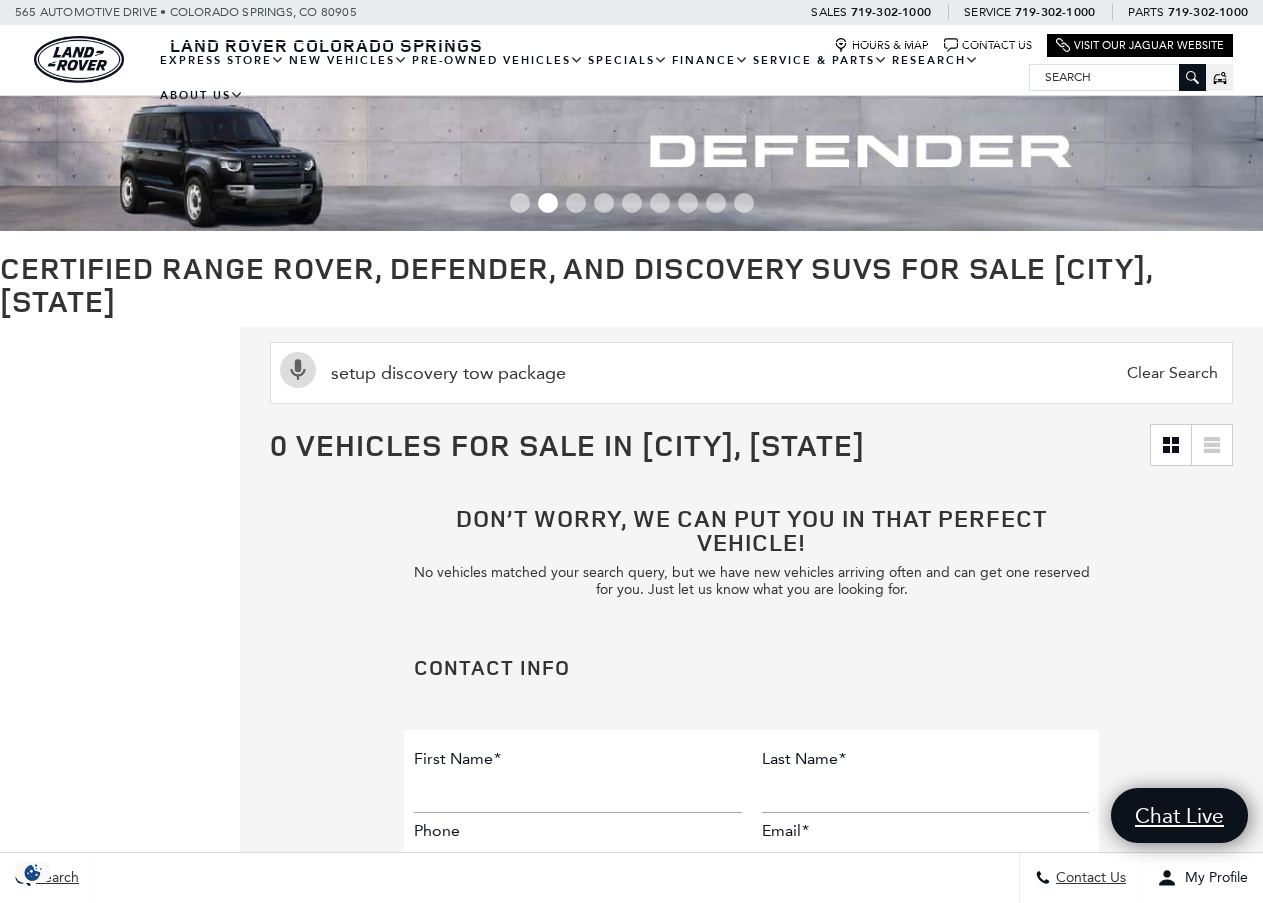 click on "Clear Search" at bounding box center [1172, 373] 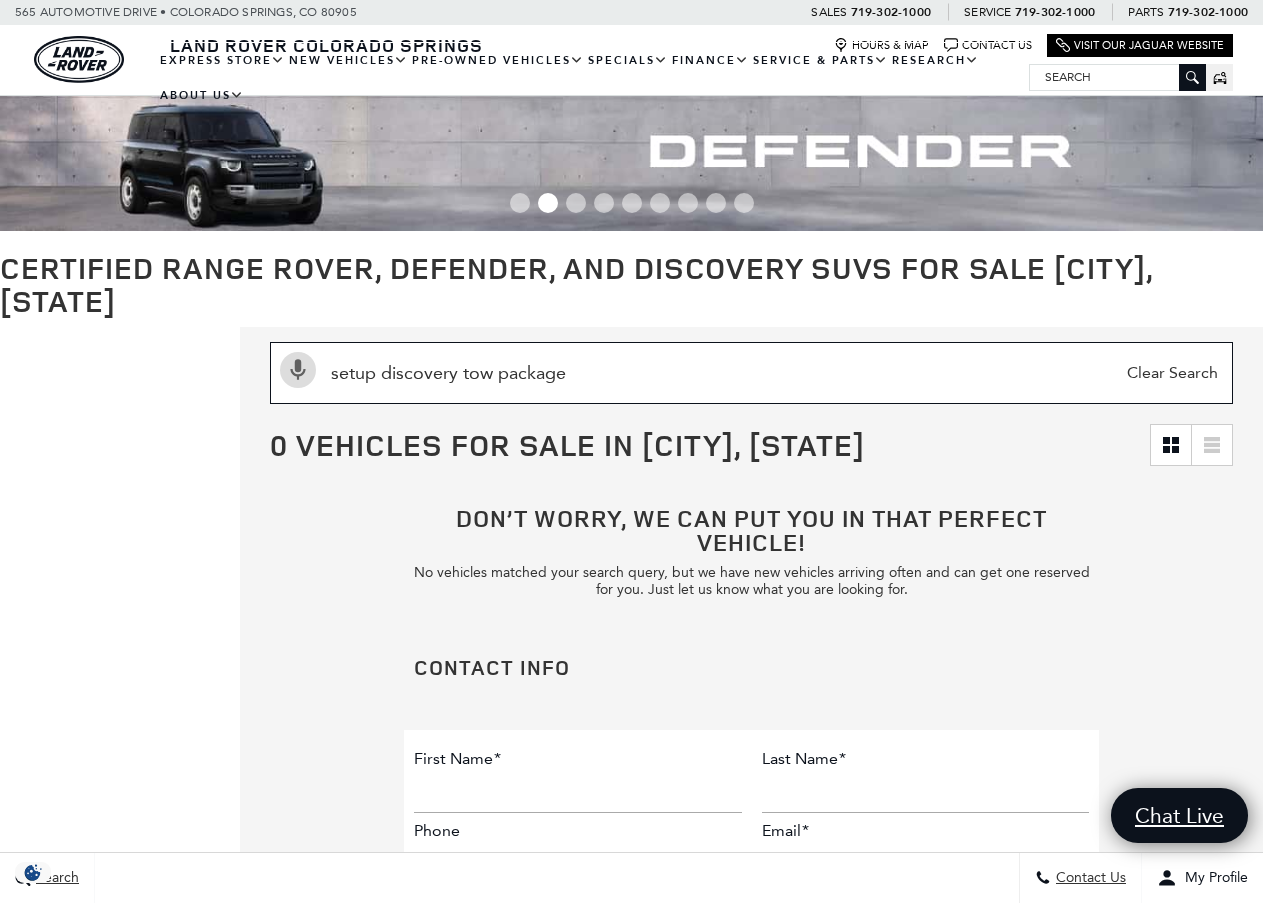 type 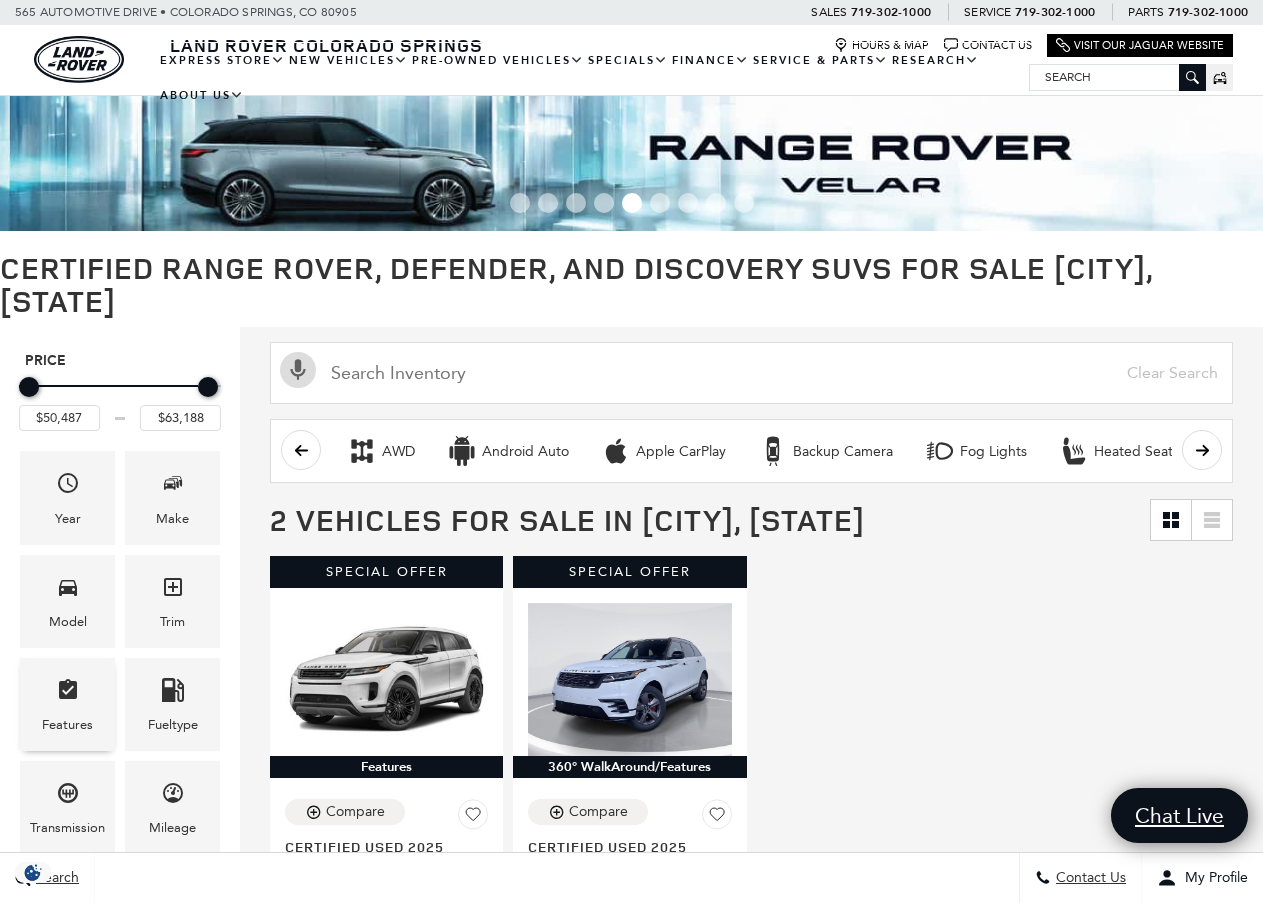 click 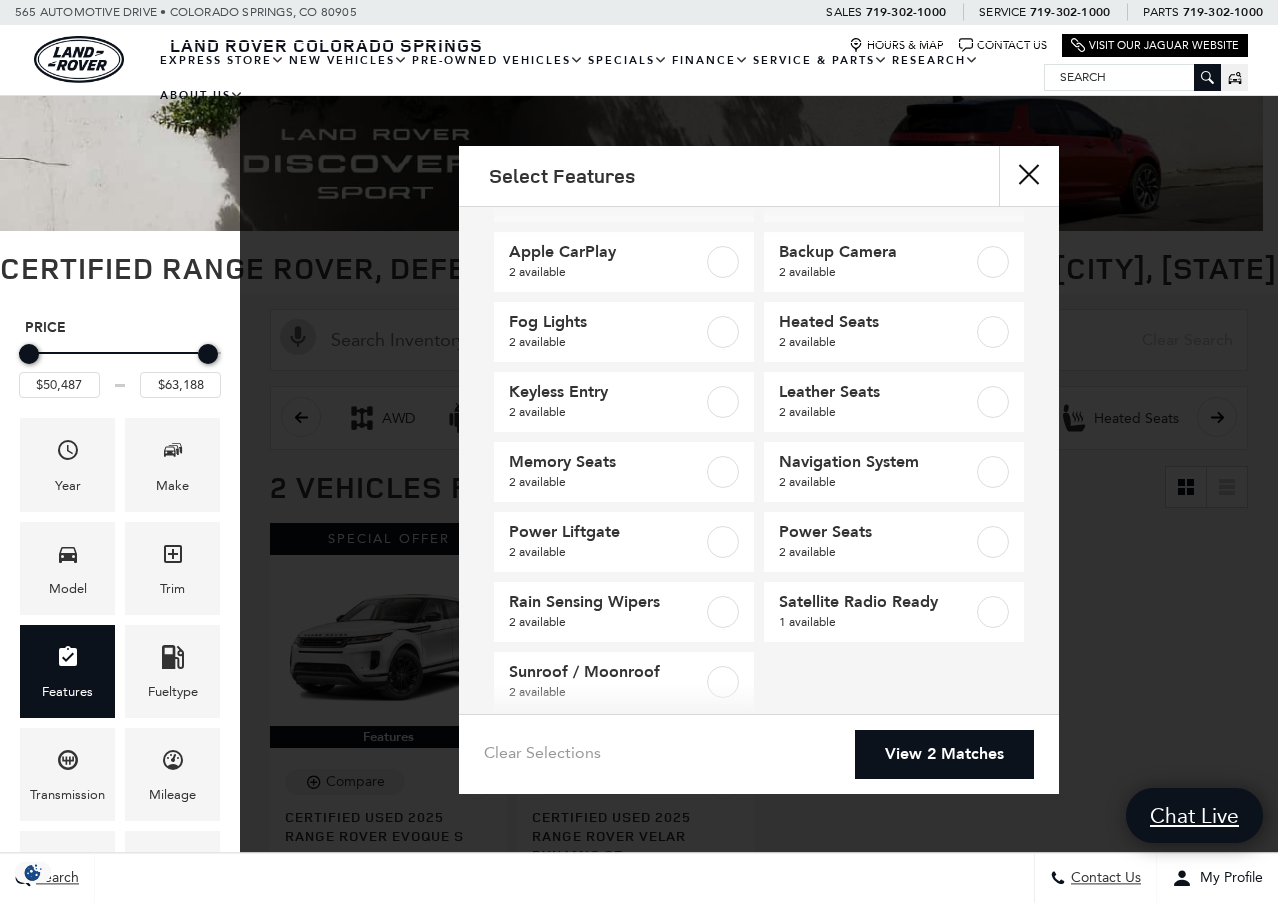 scroll, scrollTop: 113, scrollLeft: 0, axis: vertical 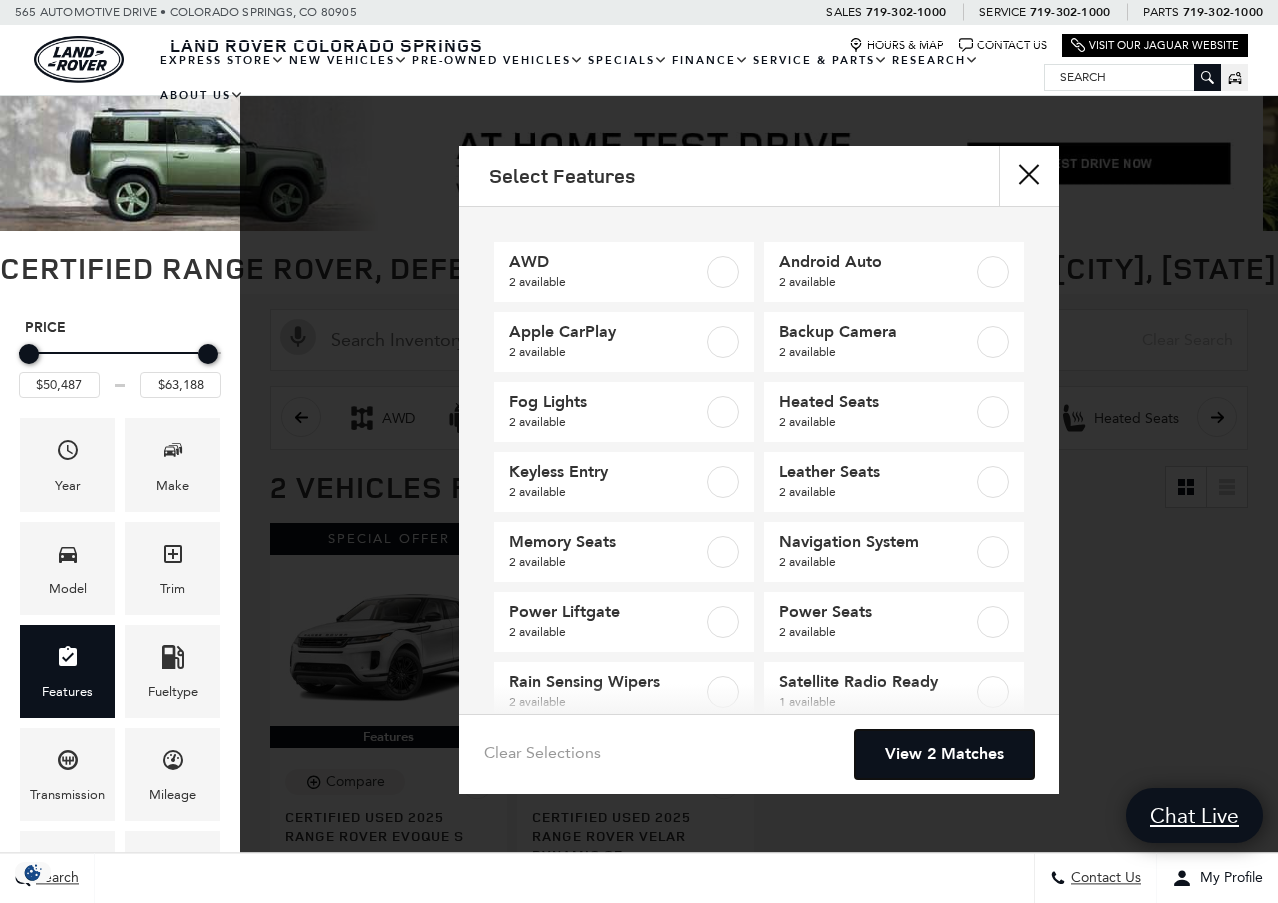 click on "View   2   Matches" at bounding box center (944, 754) 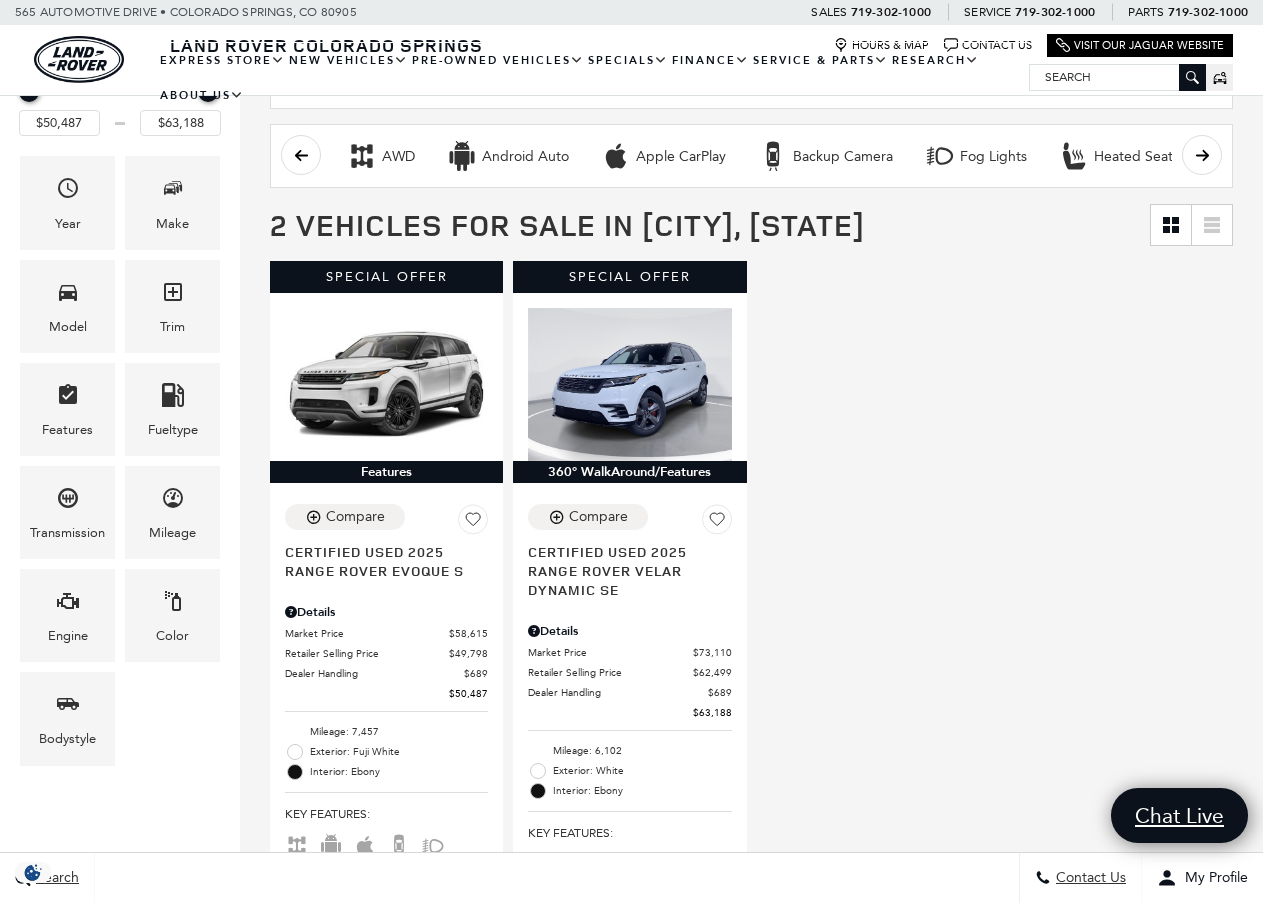 scroll, scrollTop: 300, scrollLeft: 0, axis: vertical 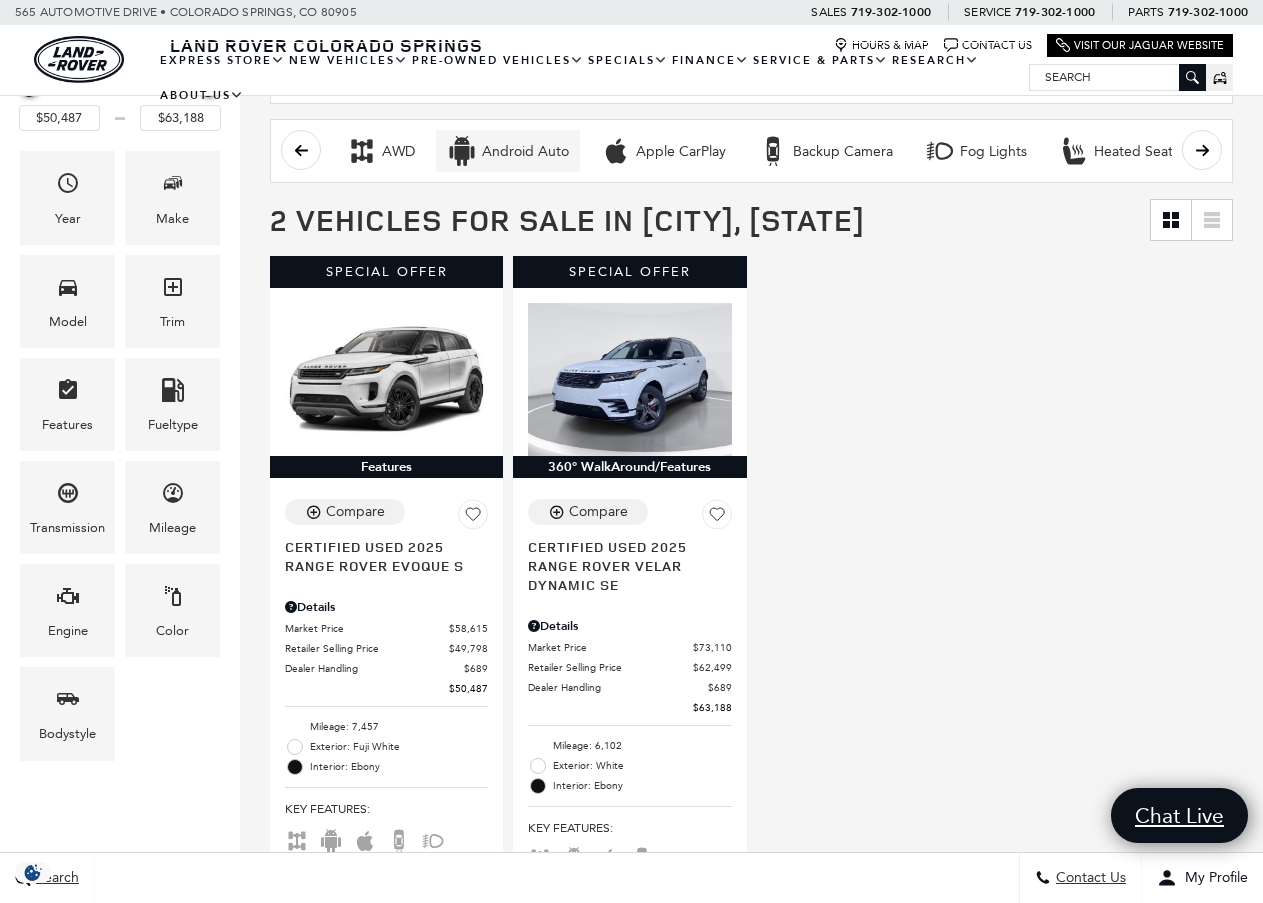 click on "Android Auto" at bounding box center (525, 152) 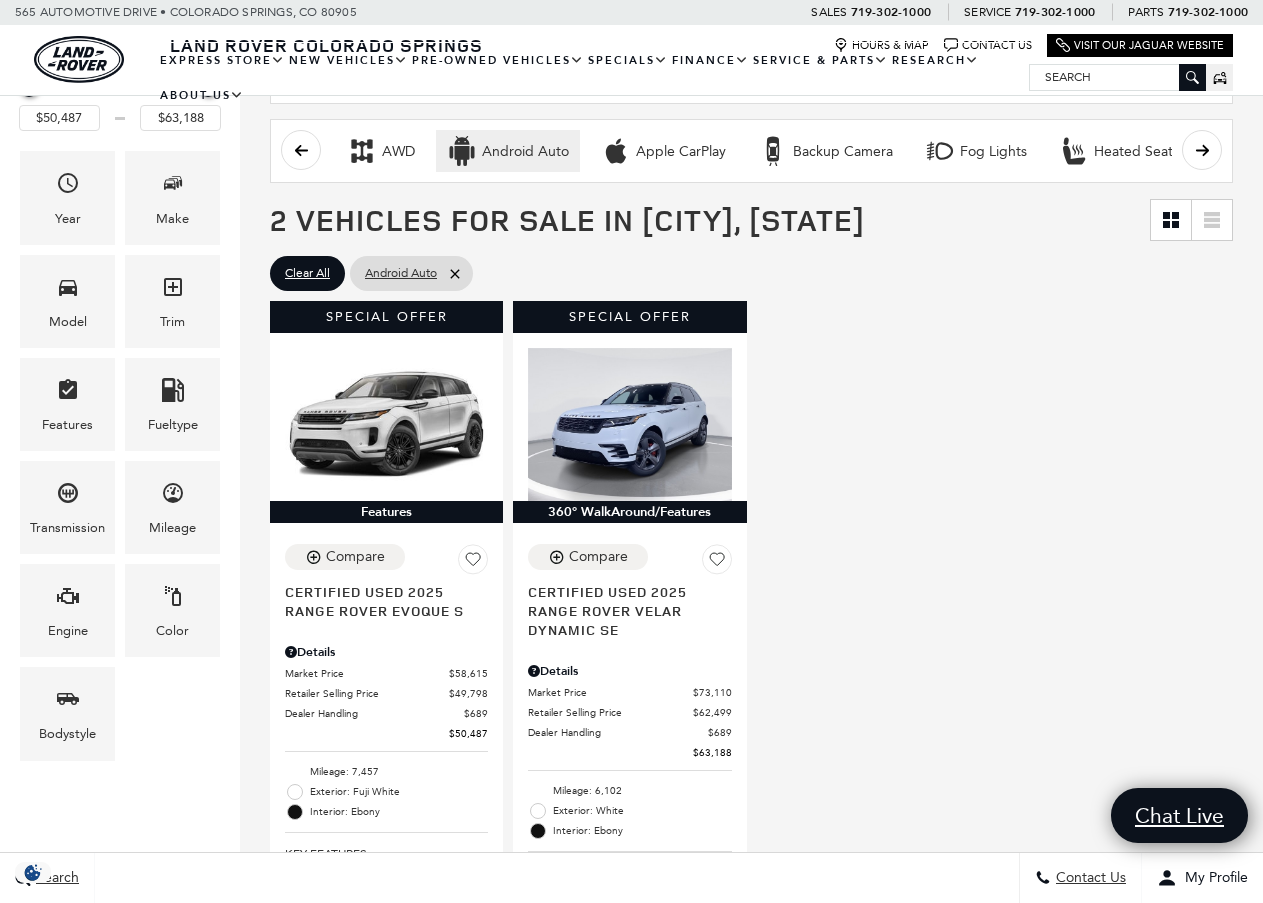 scroll, scrollTop: 0, scrollLeft: 0, axis: both 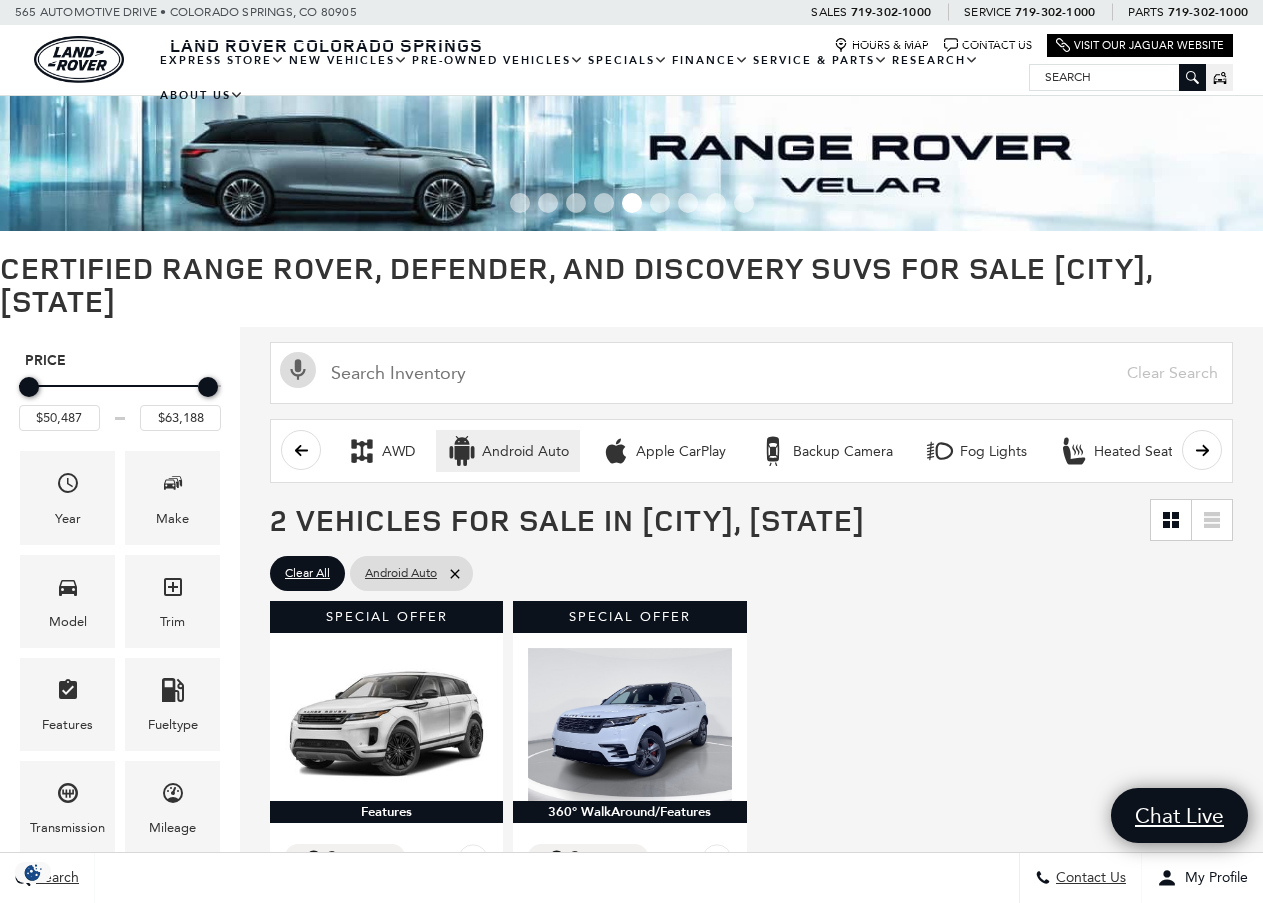 click at bounding box center [1117, 77] 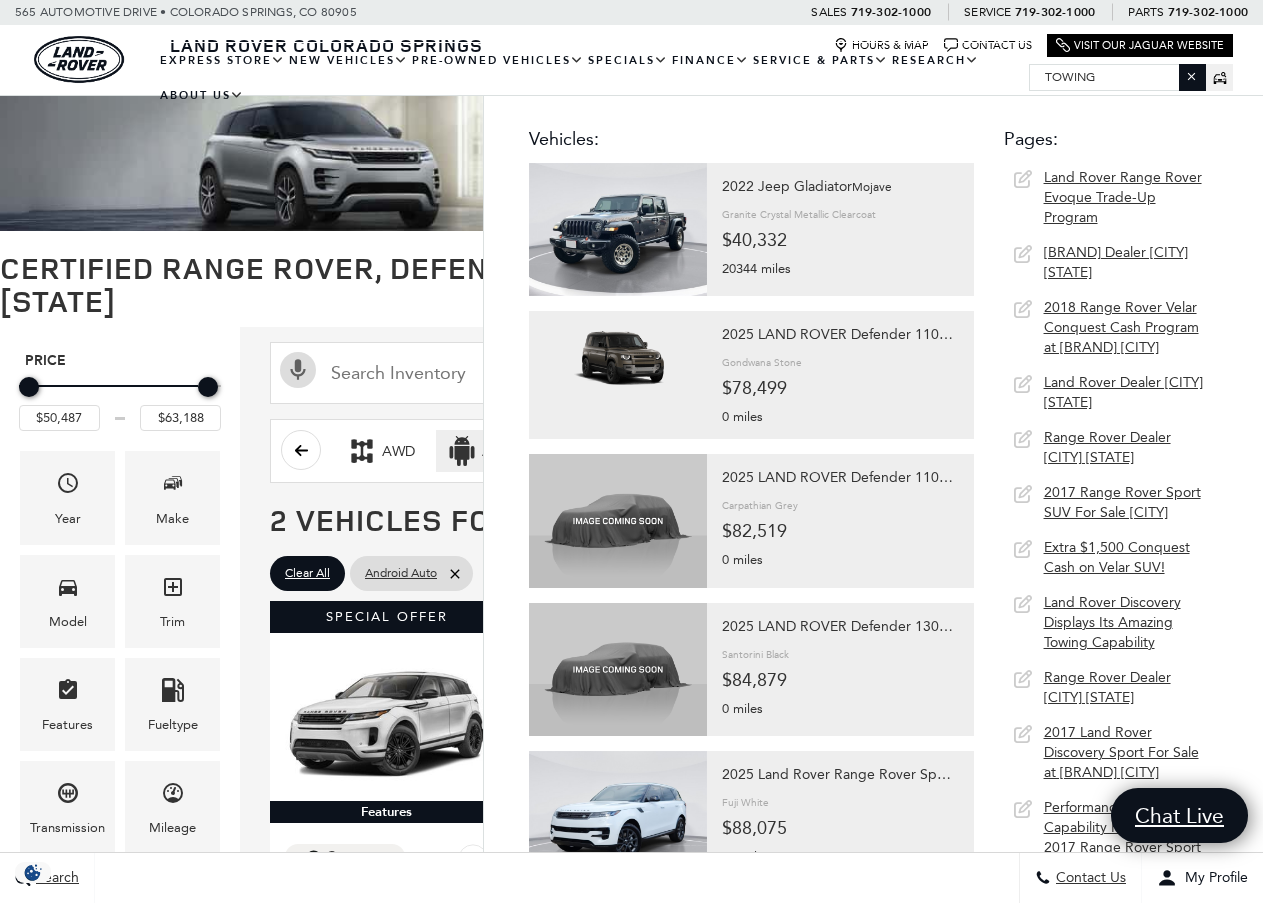 type on "towing" 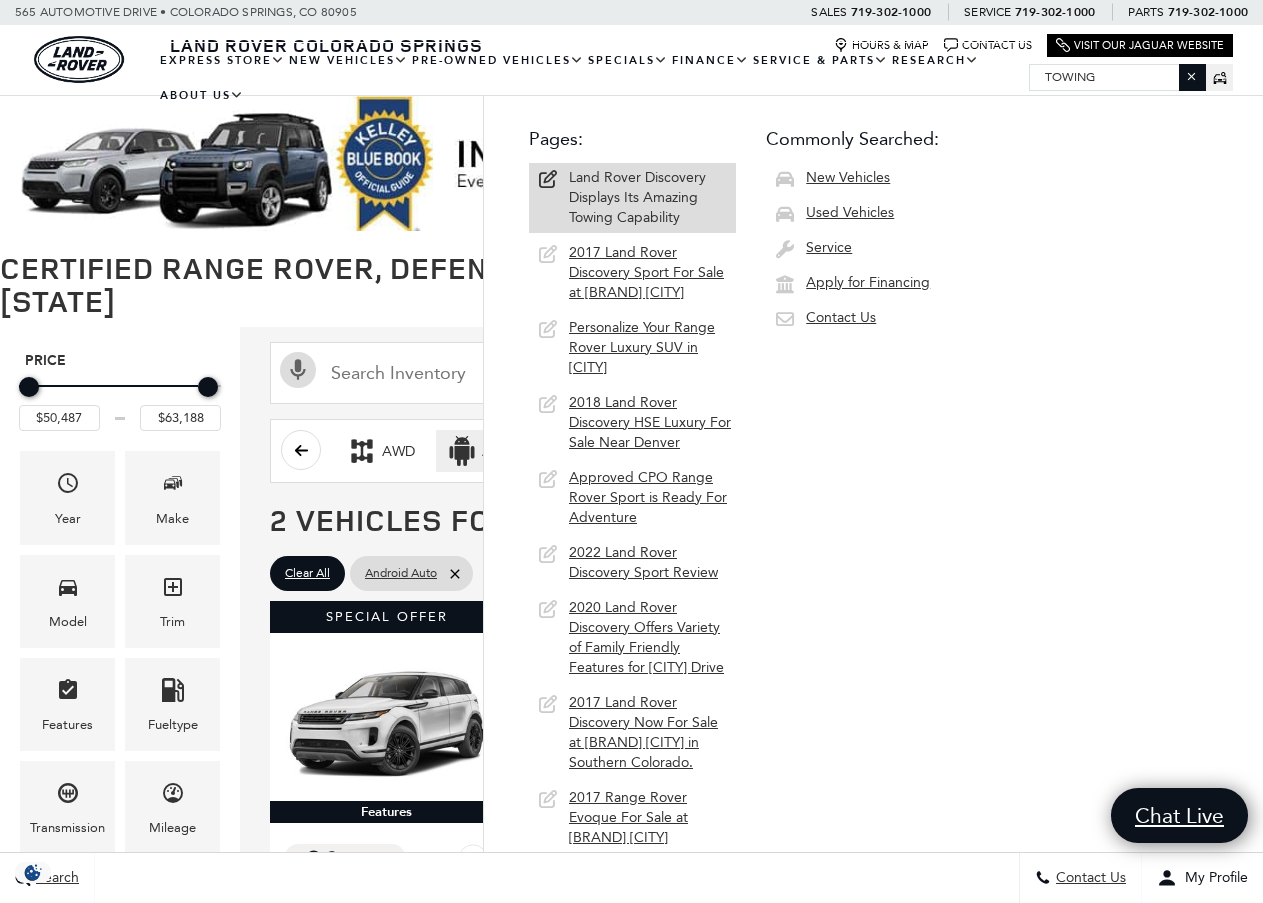 click on "Land Rover Discovery Displays Its Amazing Towing Capability" at bounding box center (637, 197) 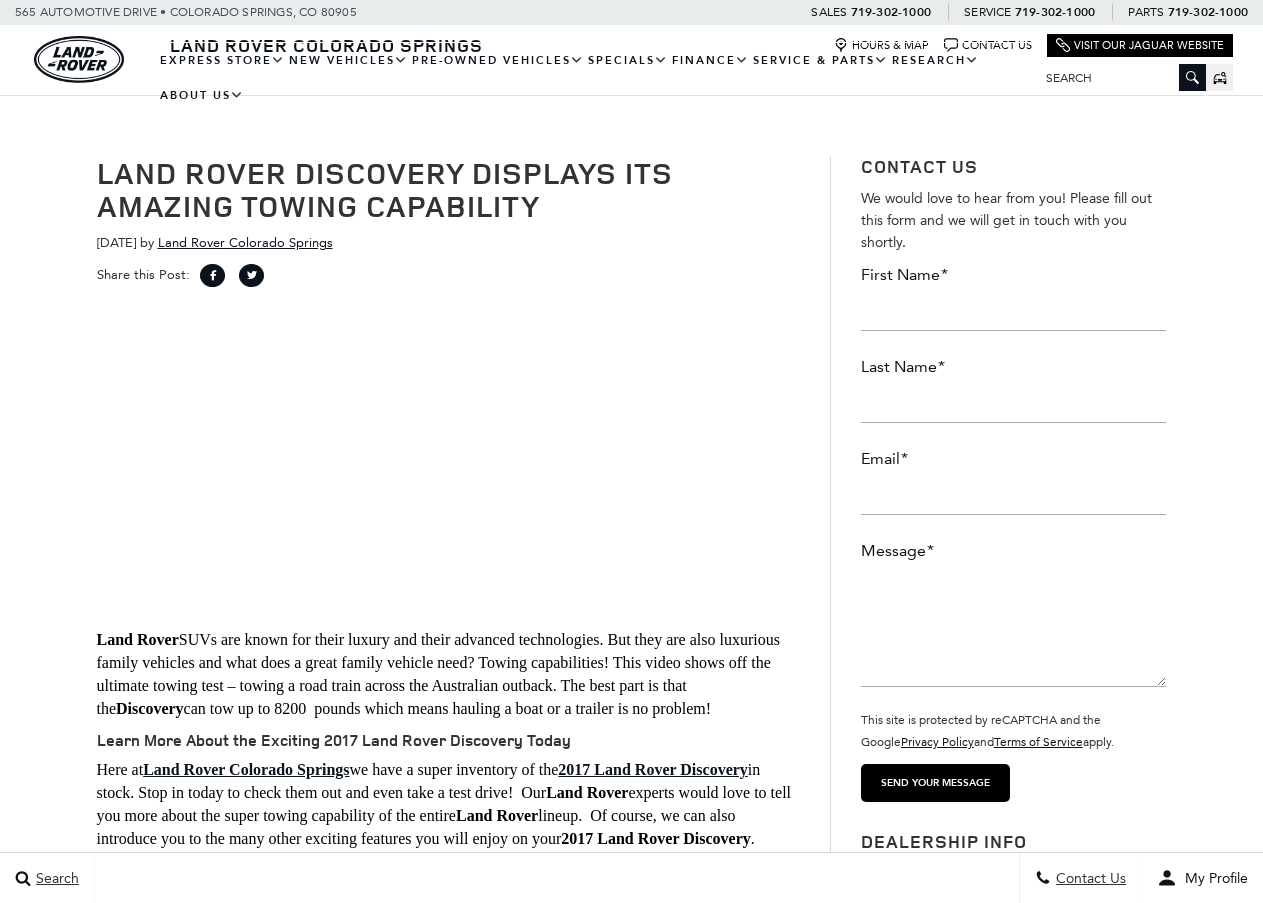 scroll, scrollTop: 0, scrollLeft: 0, axis: both 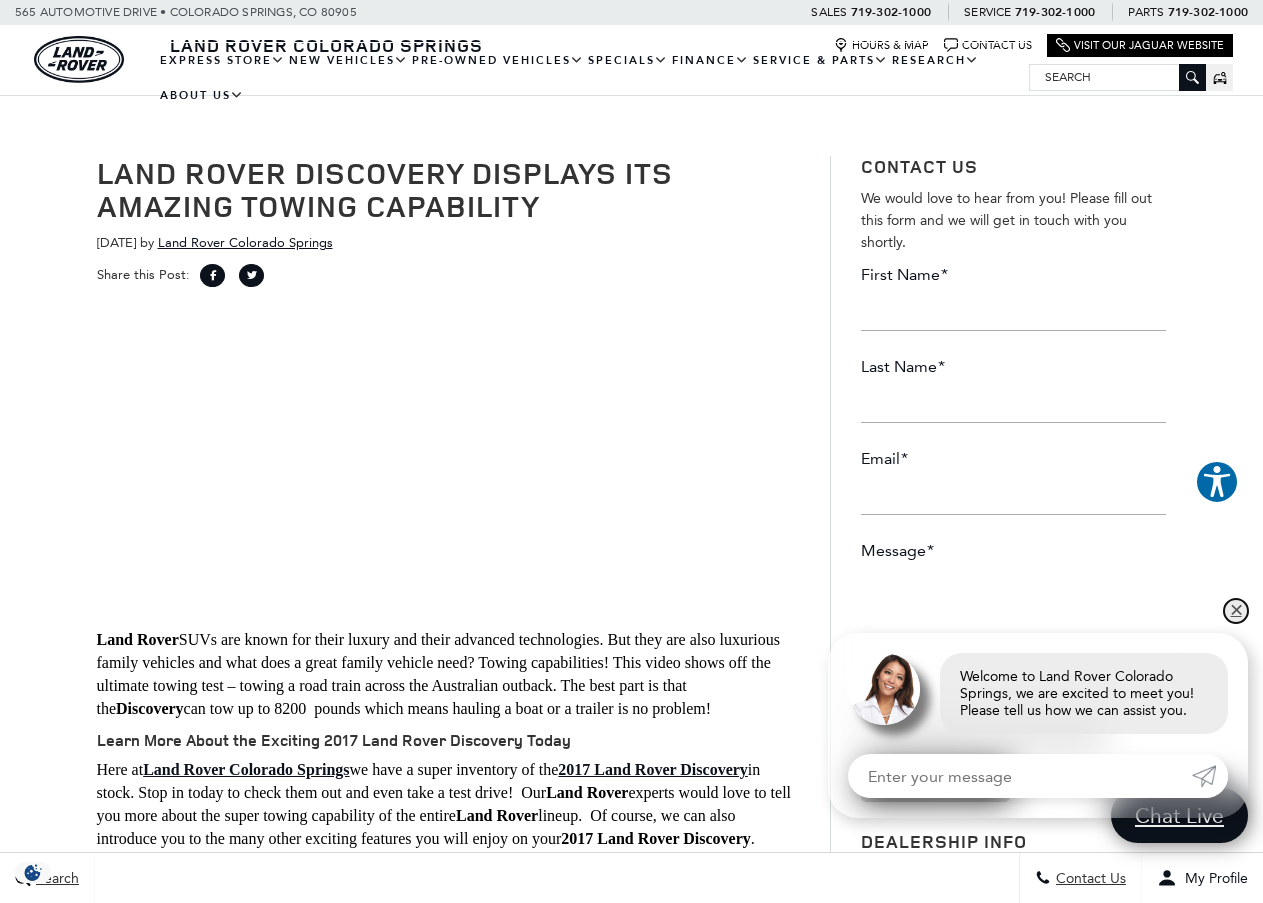 click on "✕" at bounding box center (1236, 611) 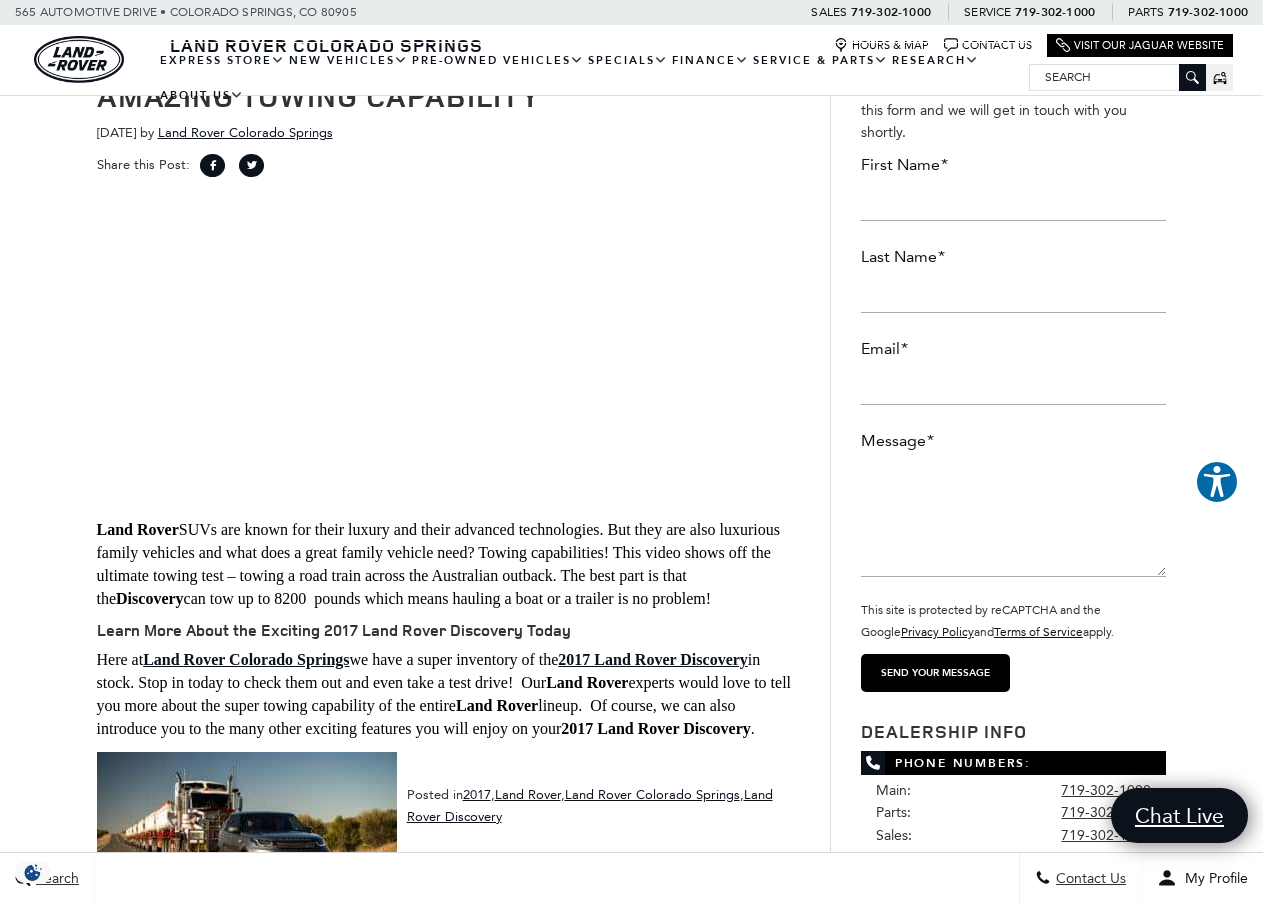 scroll, scrollTop: 0, scrollLeft: 0, axis: both 